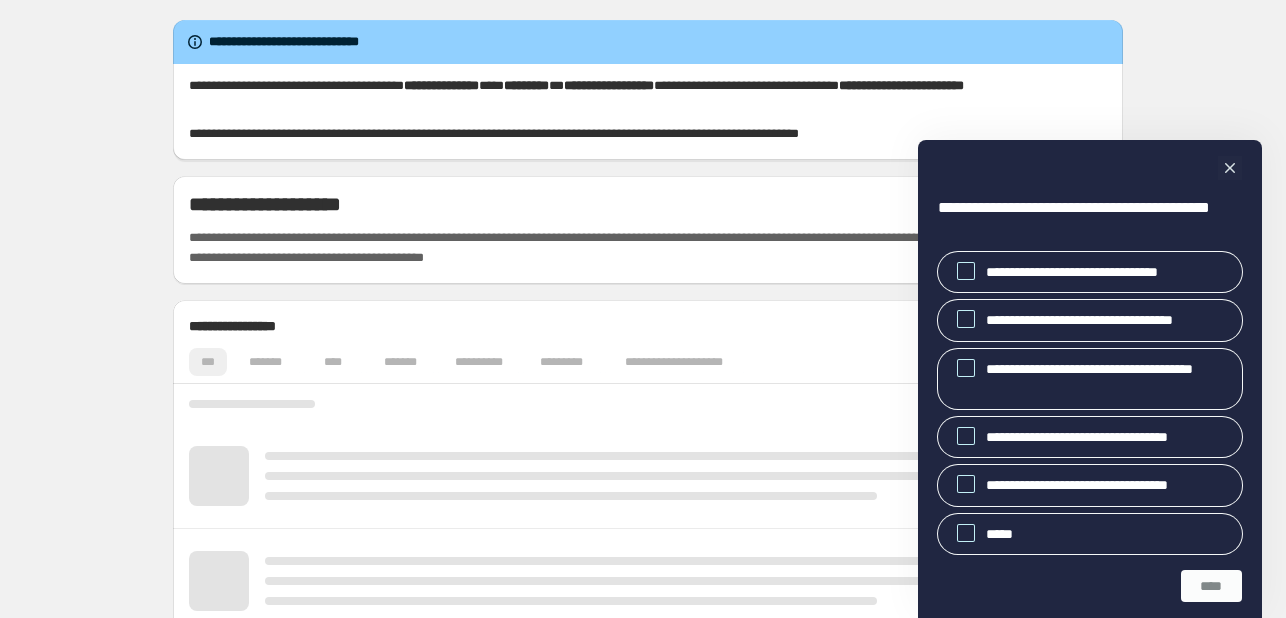 scroll, scrollTop: 0, scrollLeft: 0, axis: both 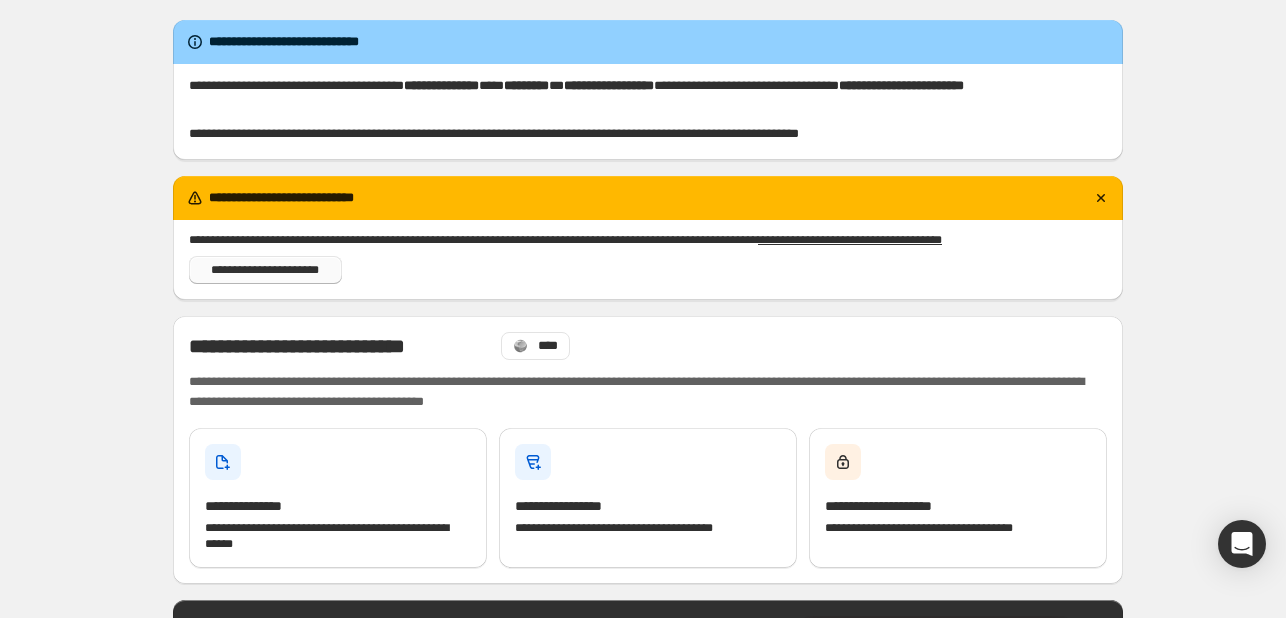 click on "**********" at bounding box center [265, 270] 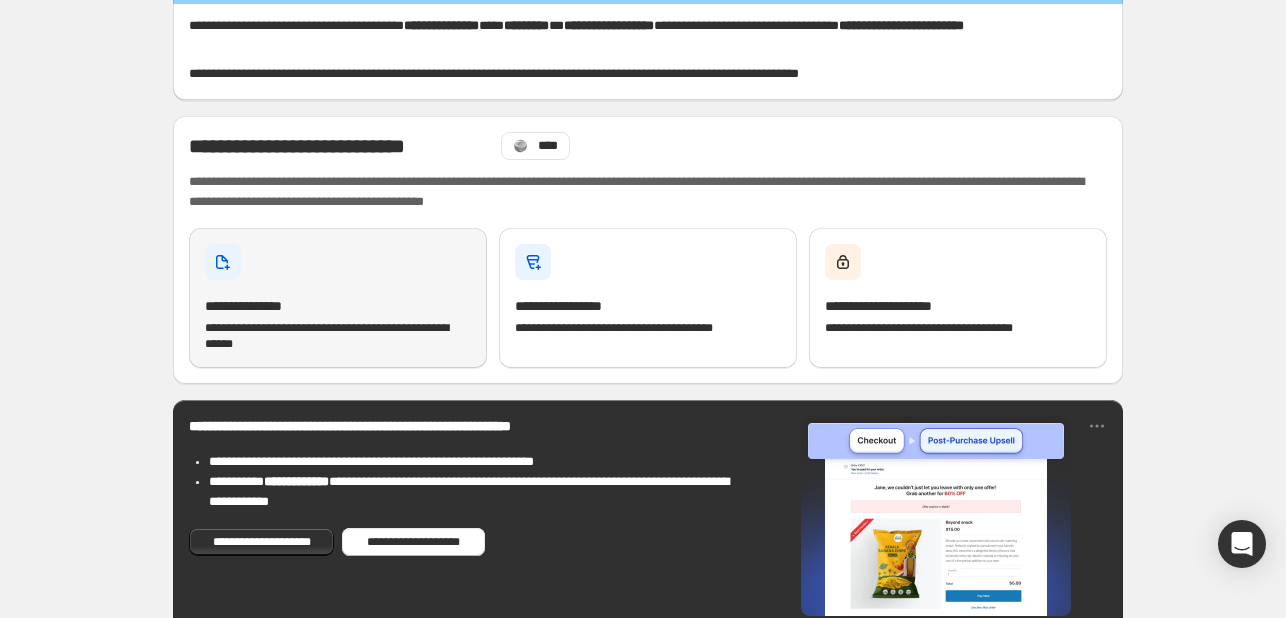 scroll, scrollTop: 60, scrollLeft: 0, axis: vertical 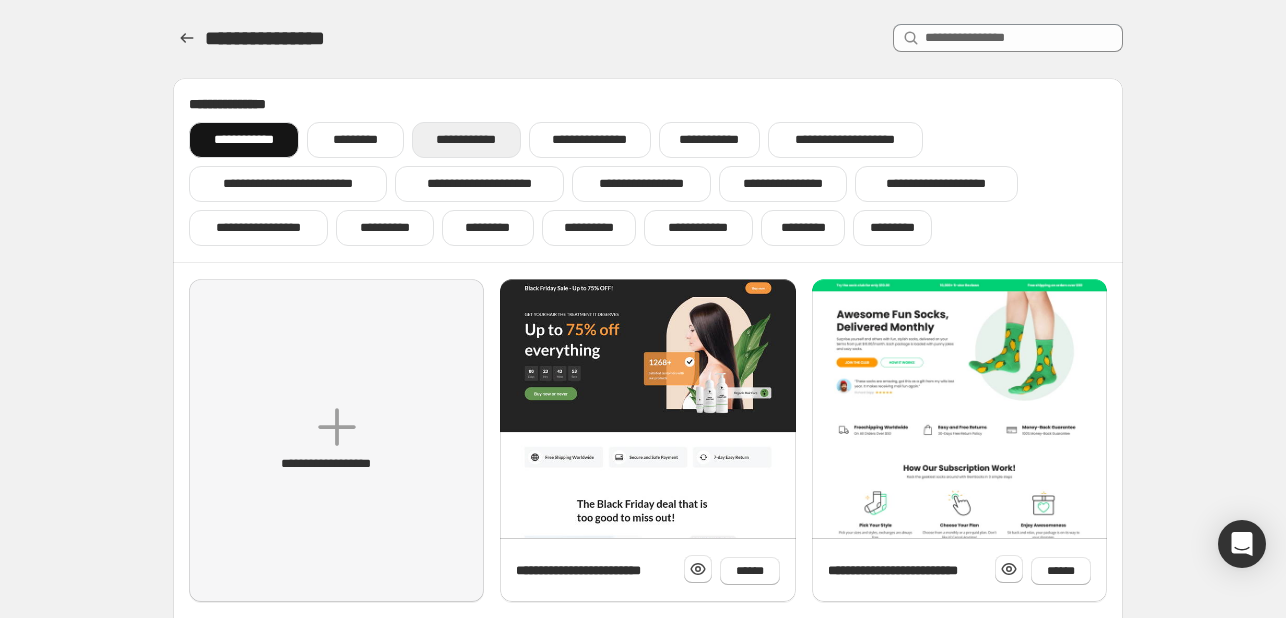 click on "**********" at bounding box center [466, 140] 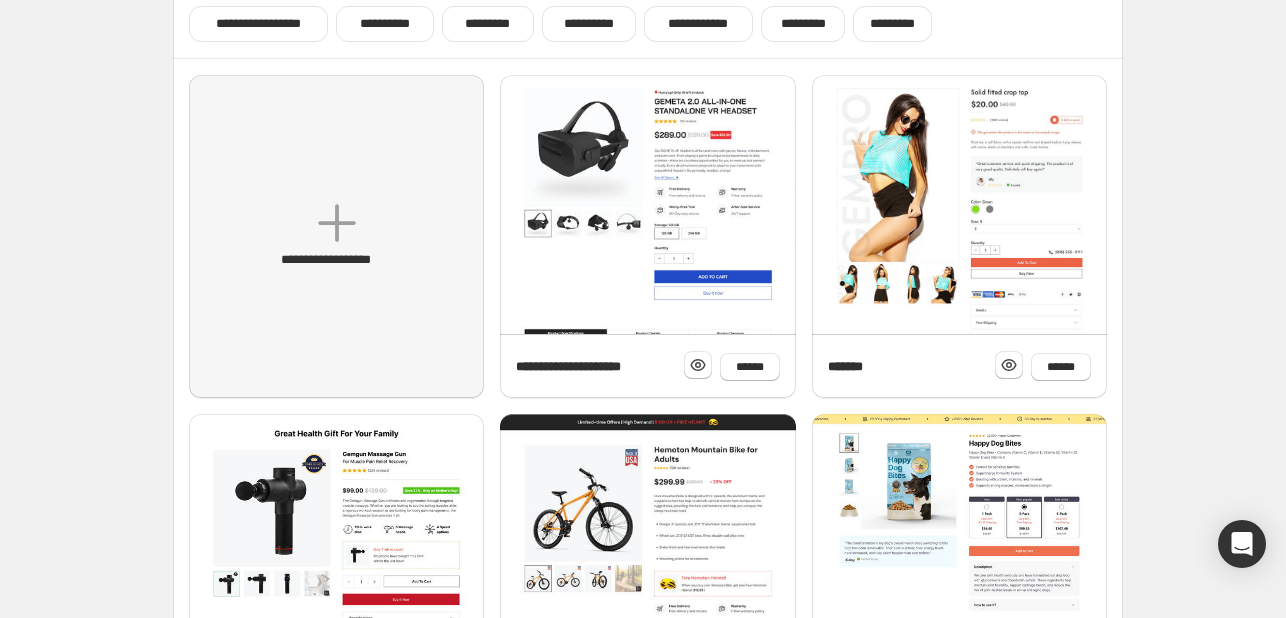 scroll, scrollTop: 212, scrollLeft: 0, axis: vertical 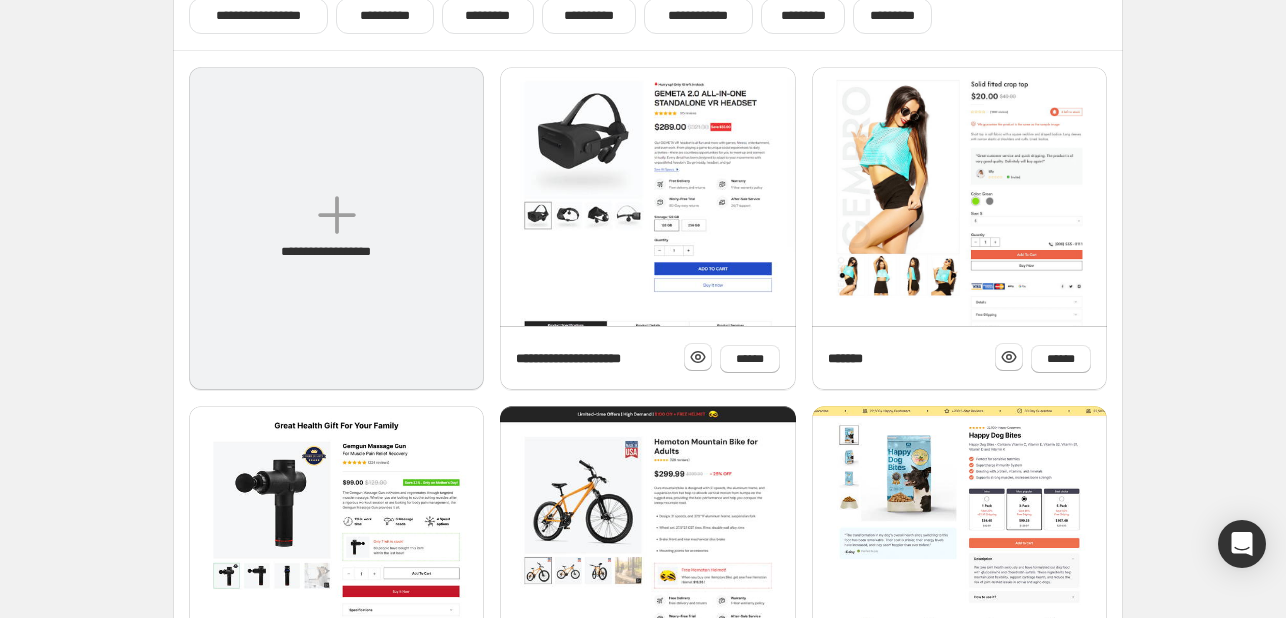 click 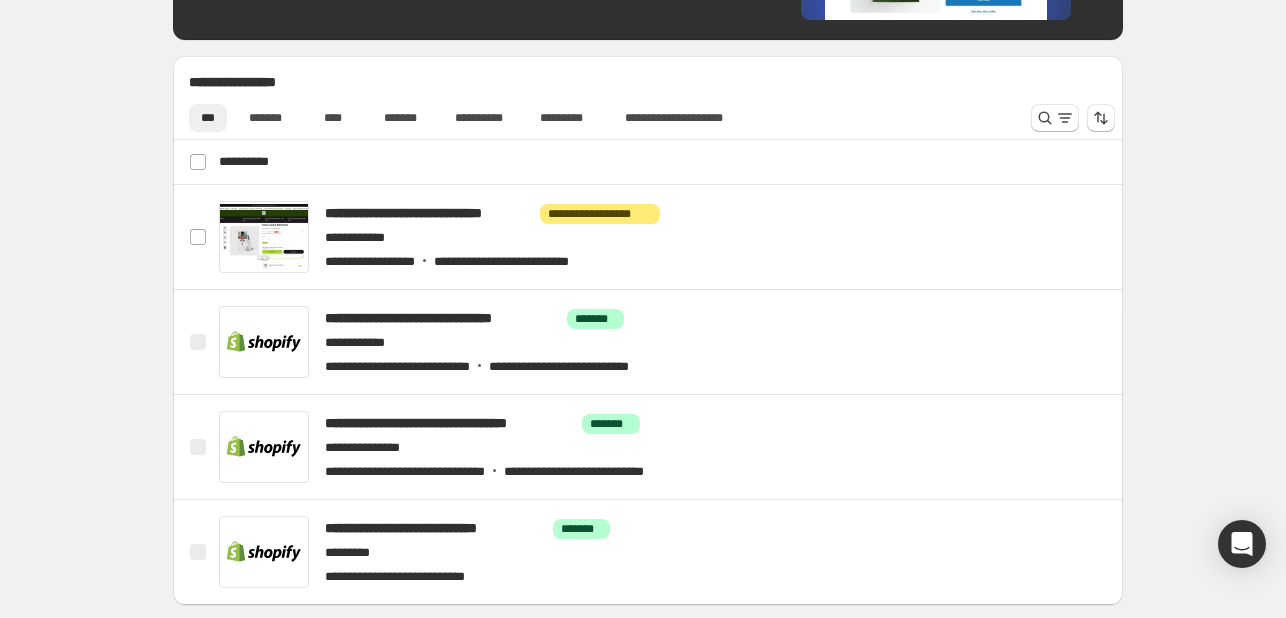 scroll, scrollTop: 660, scrollLeft: 0, axis: vertical 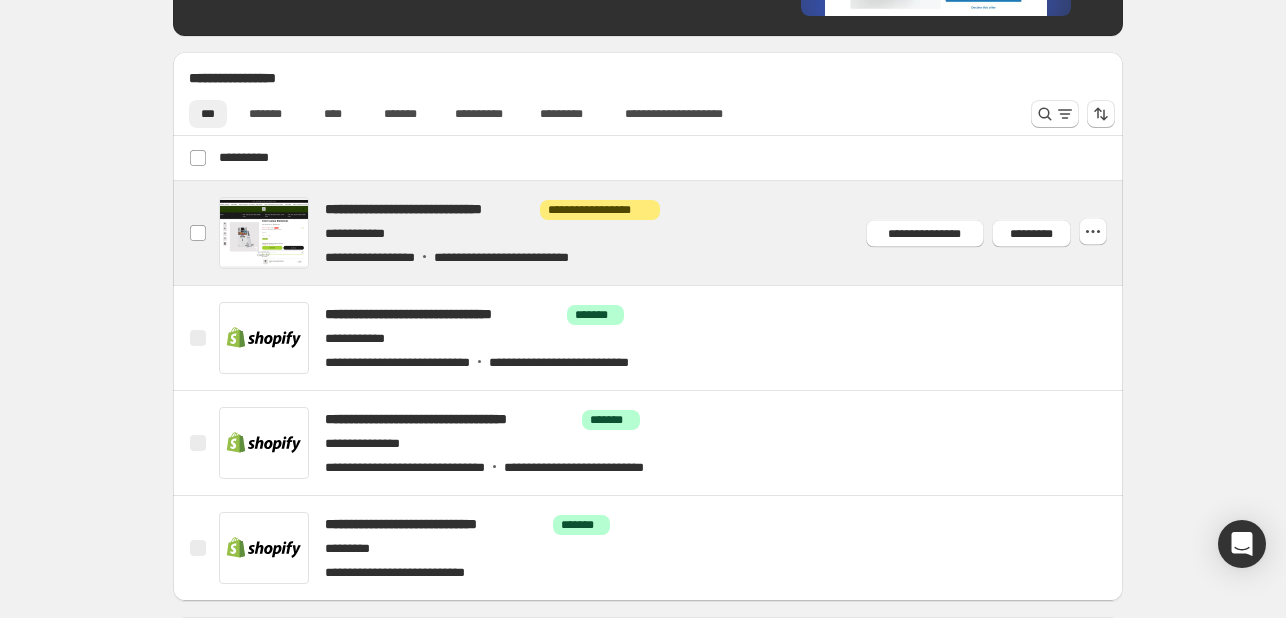 click at bounding box center (672, 233) 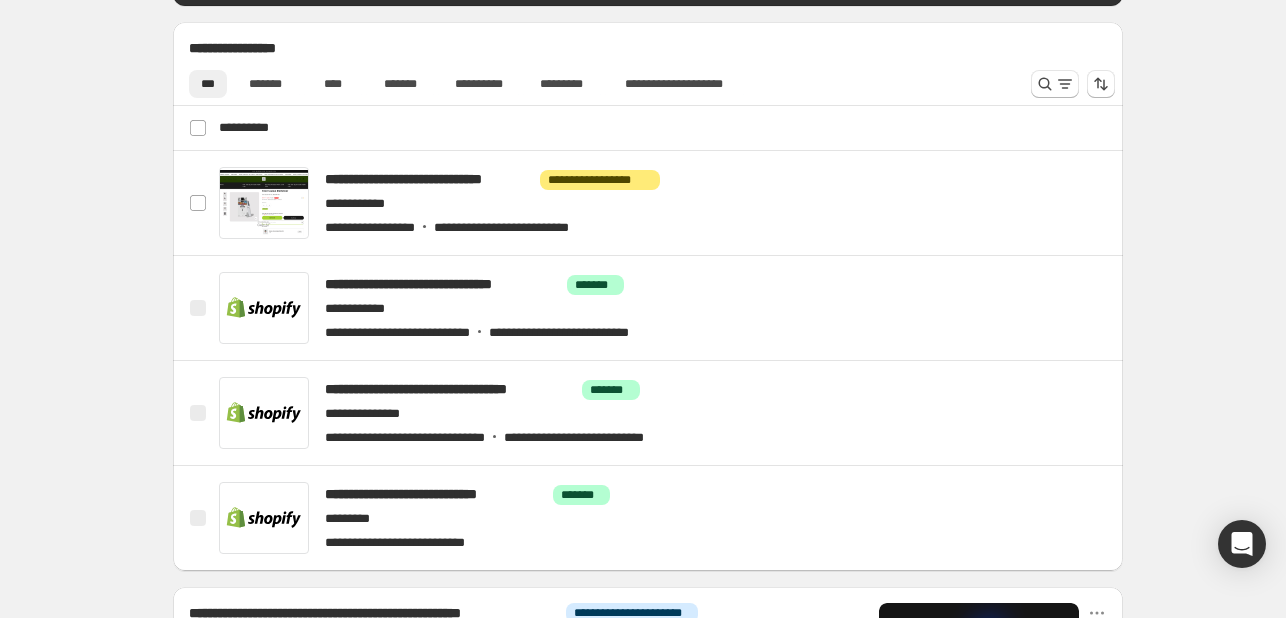 scroll, scrollTop: 692, scrollLeft: 0, axis: vertical 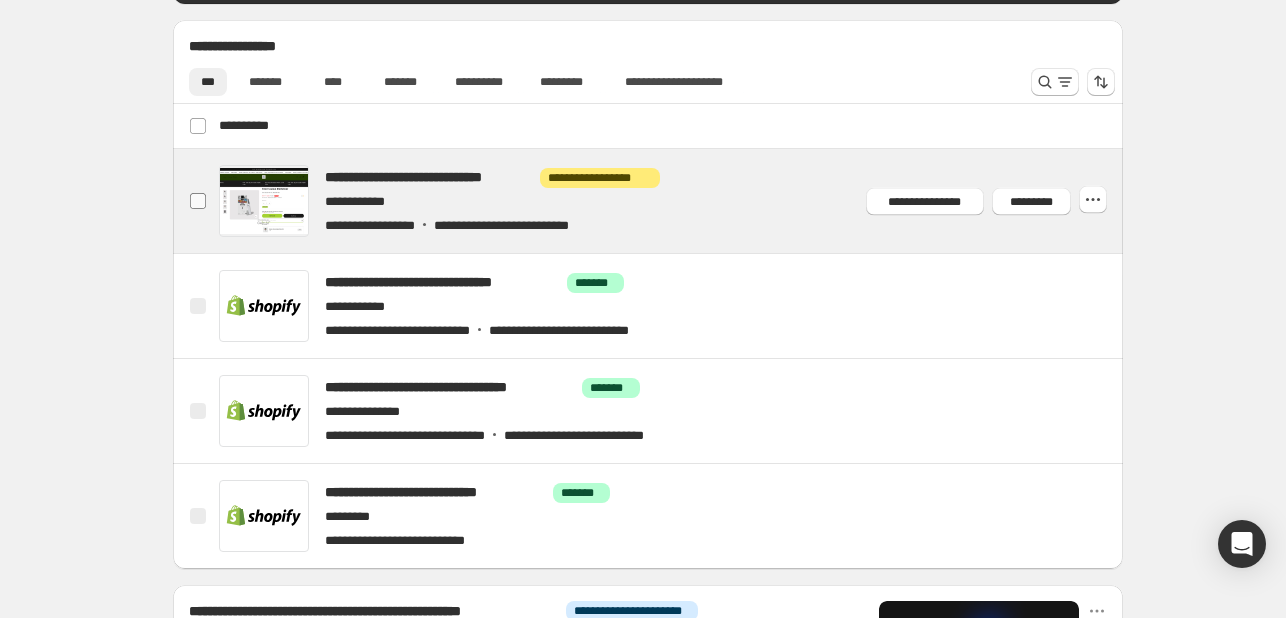 click at bounding box center (198, 201) 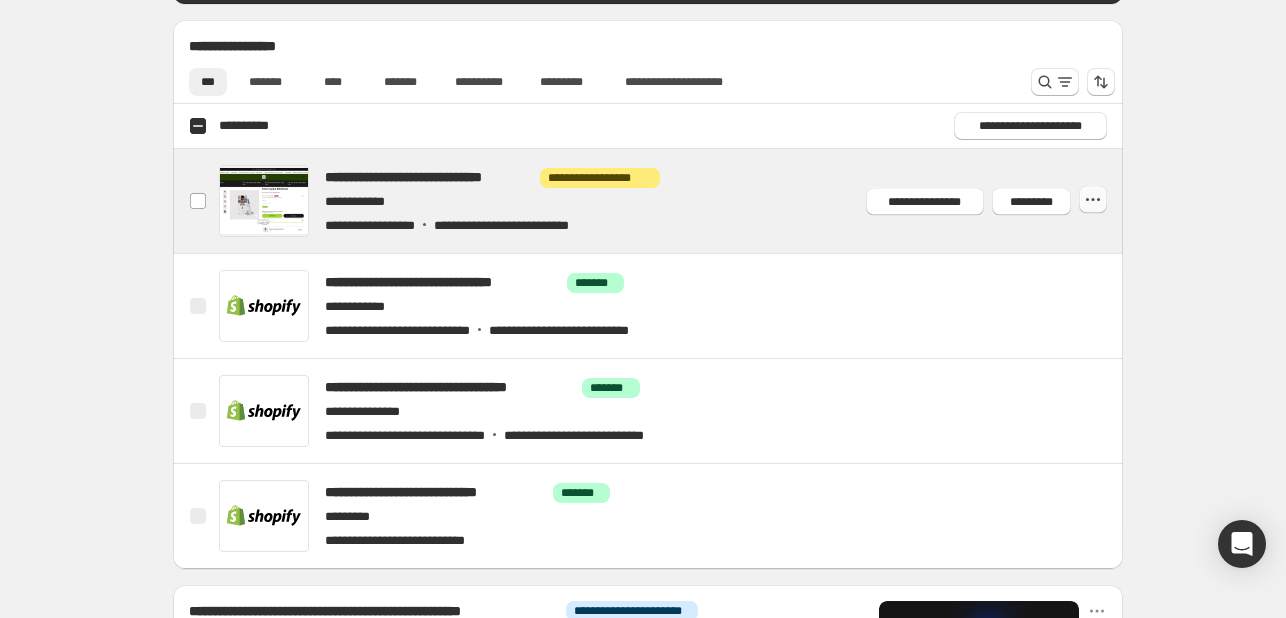 click 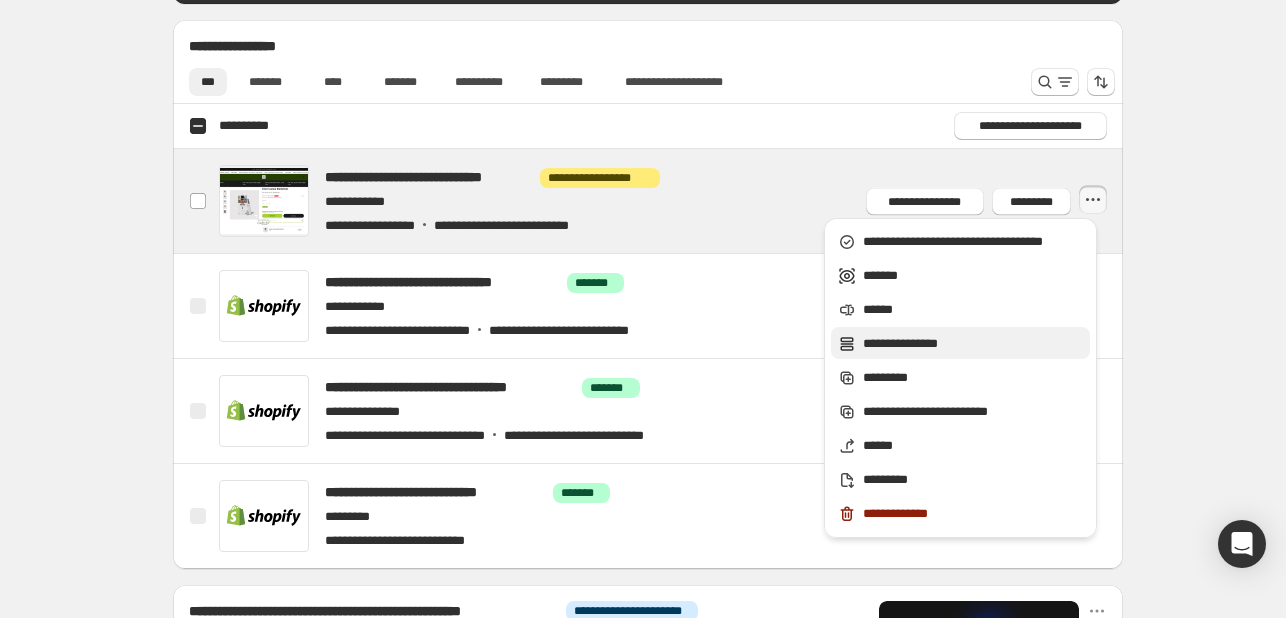 click on "**********" at bounding box center [960, 343] 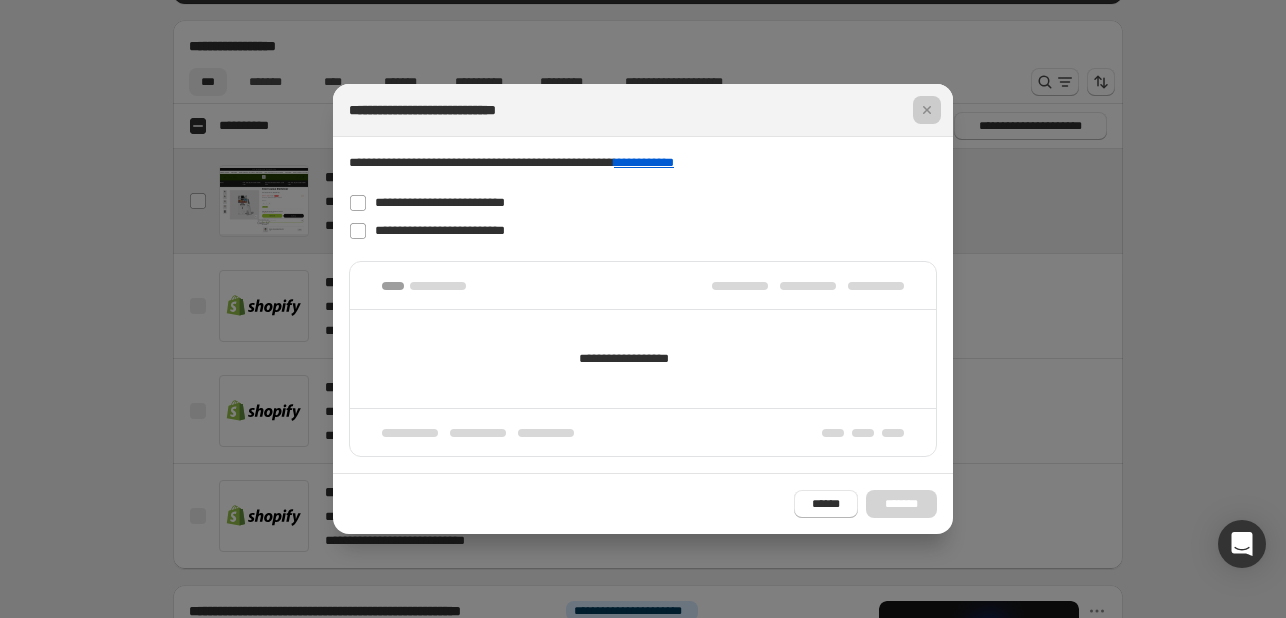 click at bounding box center [643, 309] 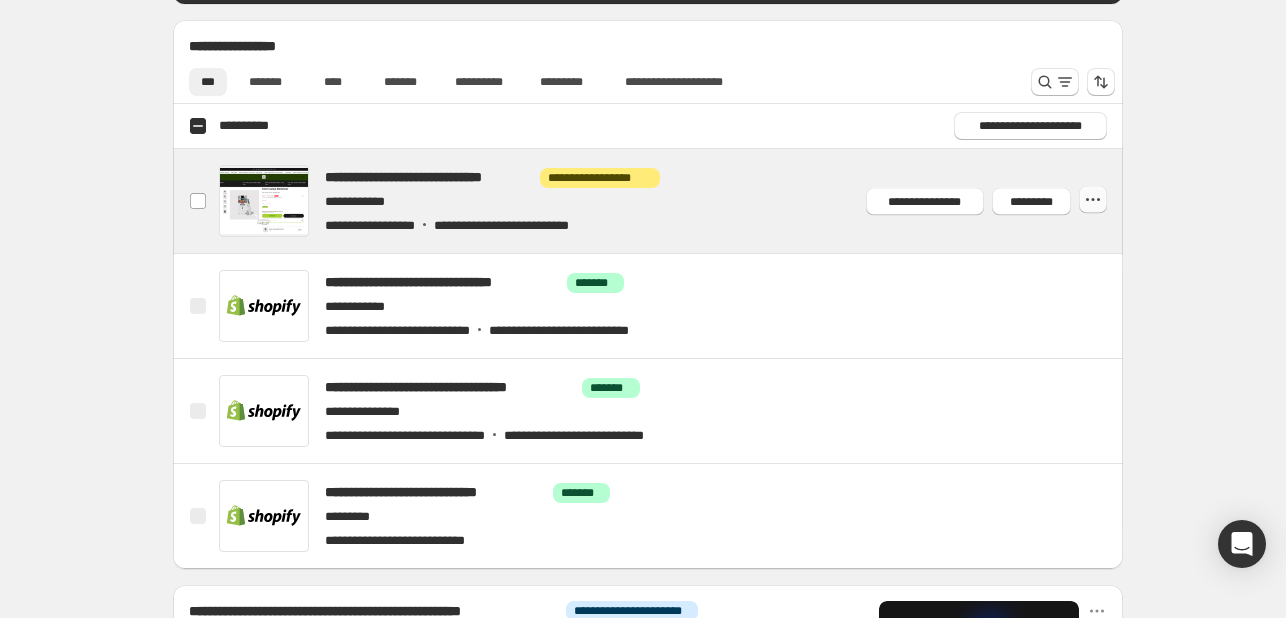 click 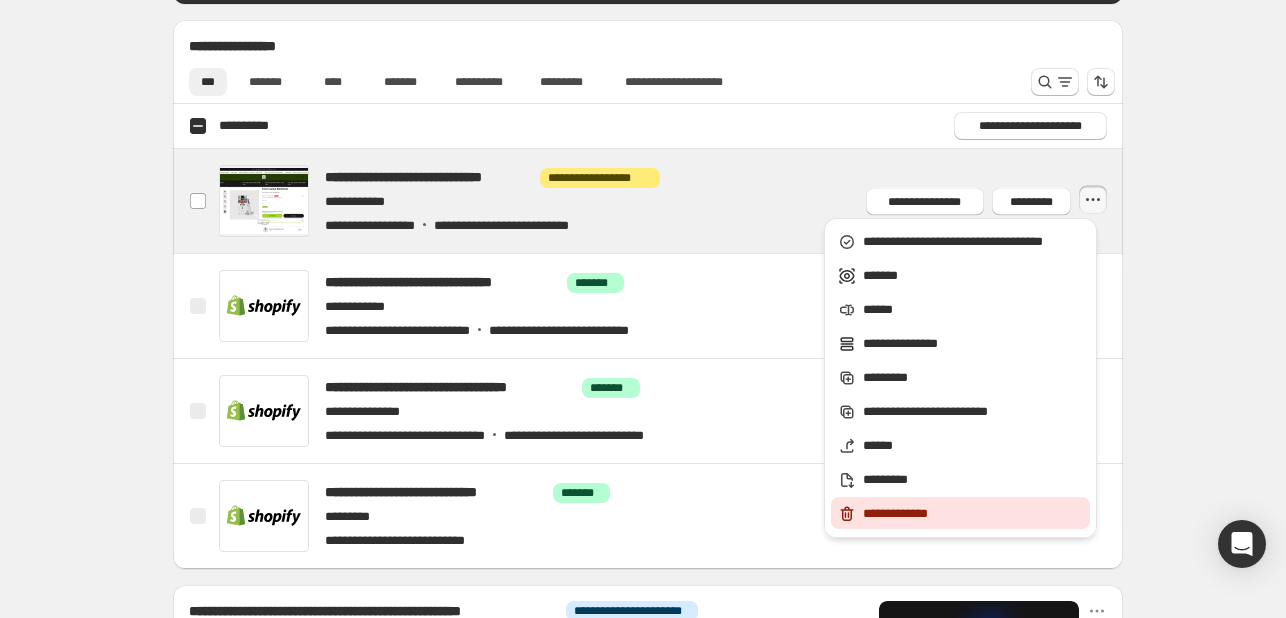 click on "**********" at bounding box center [973, 514] 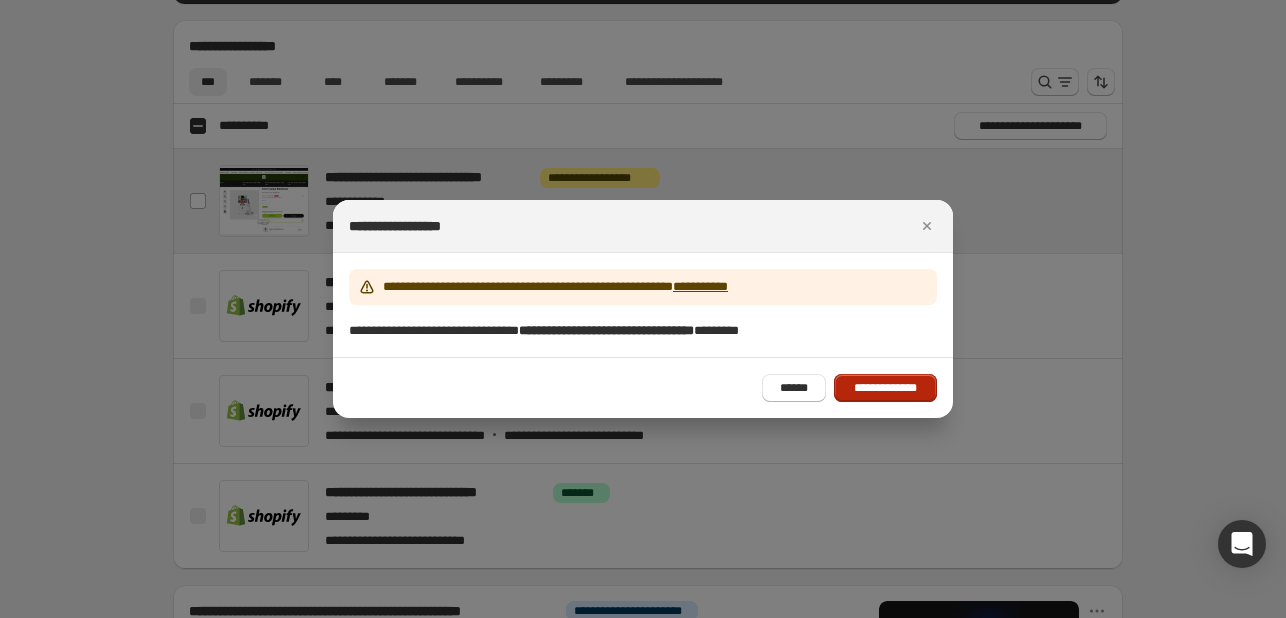click on "**********" at bounding box center [885, 388] 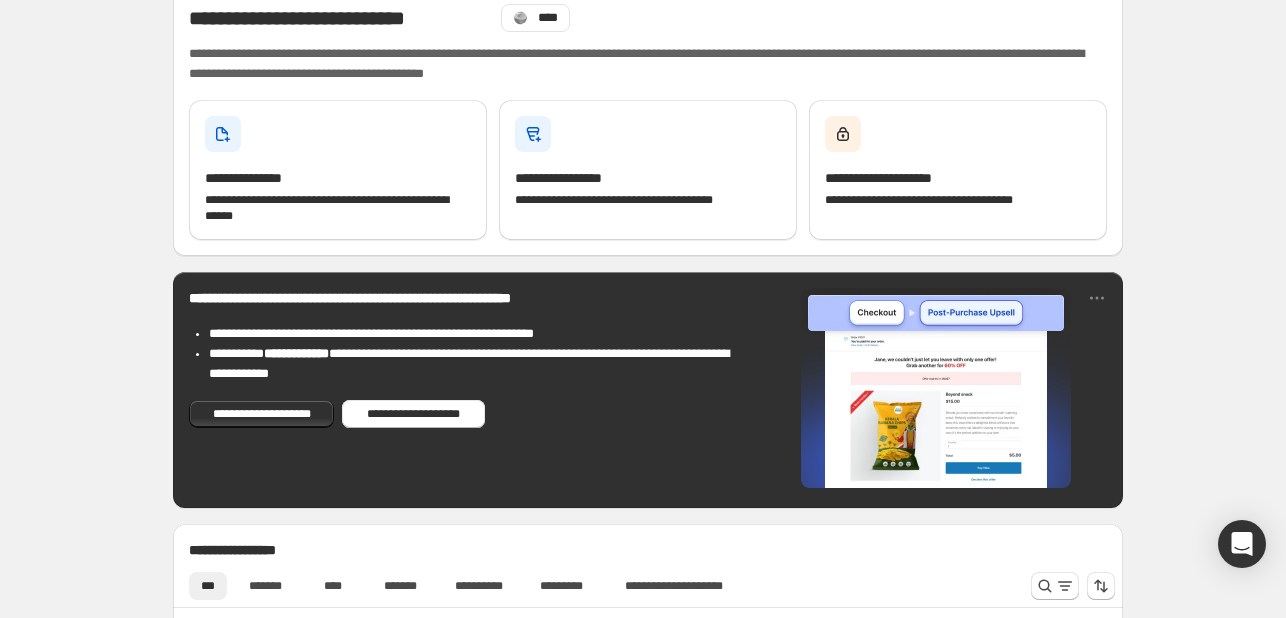 scroll, scrollTop: 184, scrollLeft: 0, axis: vertical 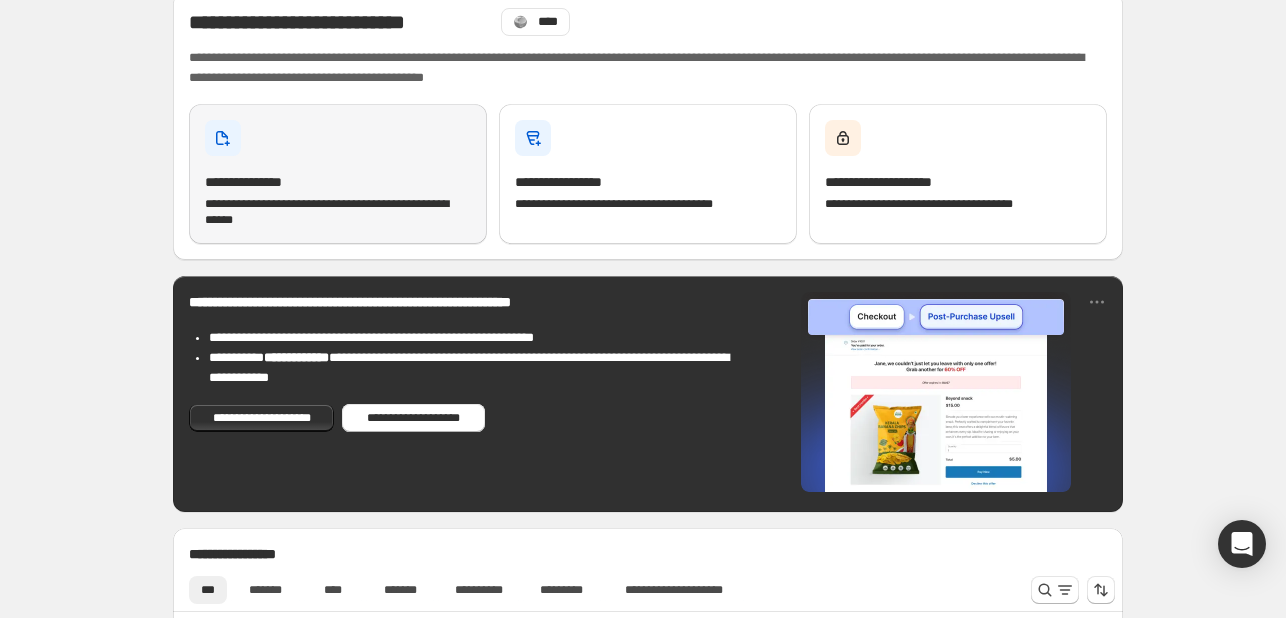 click on "**********" at bounding box center (338, 212) 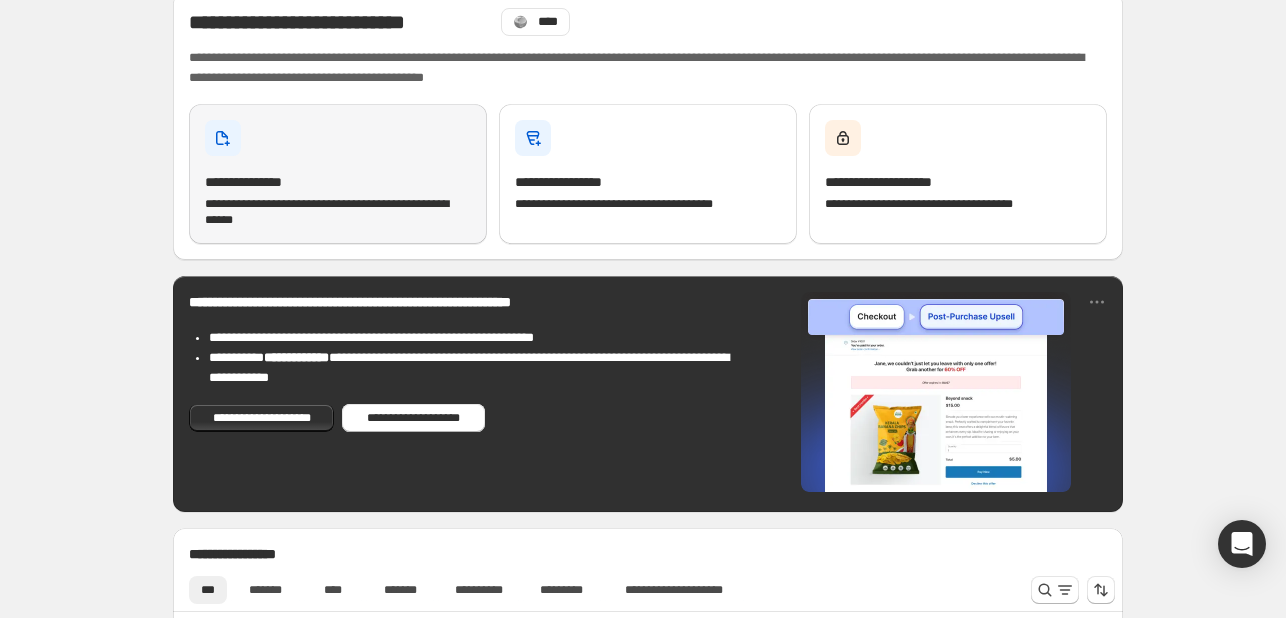 scroll, scrollTop: 0, scrollLeft: 0, axis: both 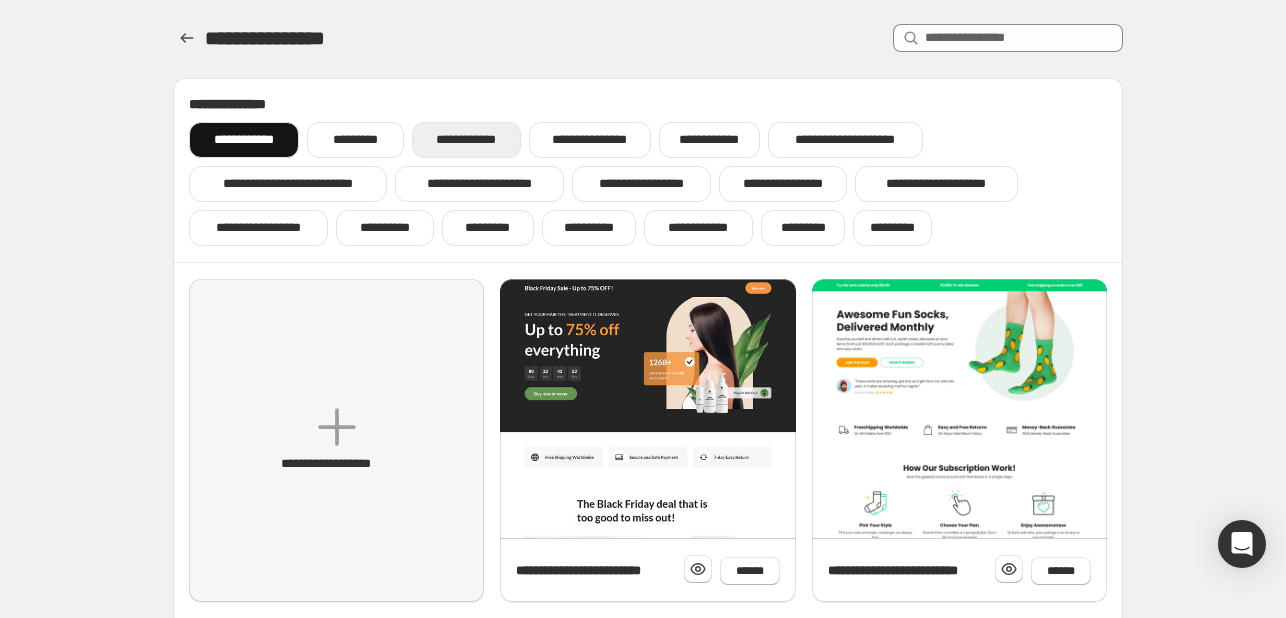 click on "**********" at bounding box center (466, 140) 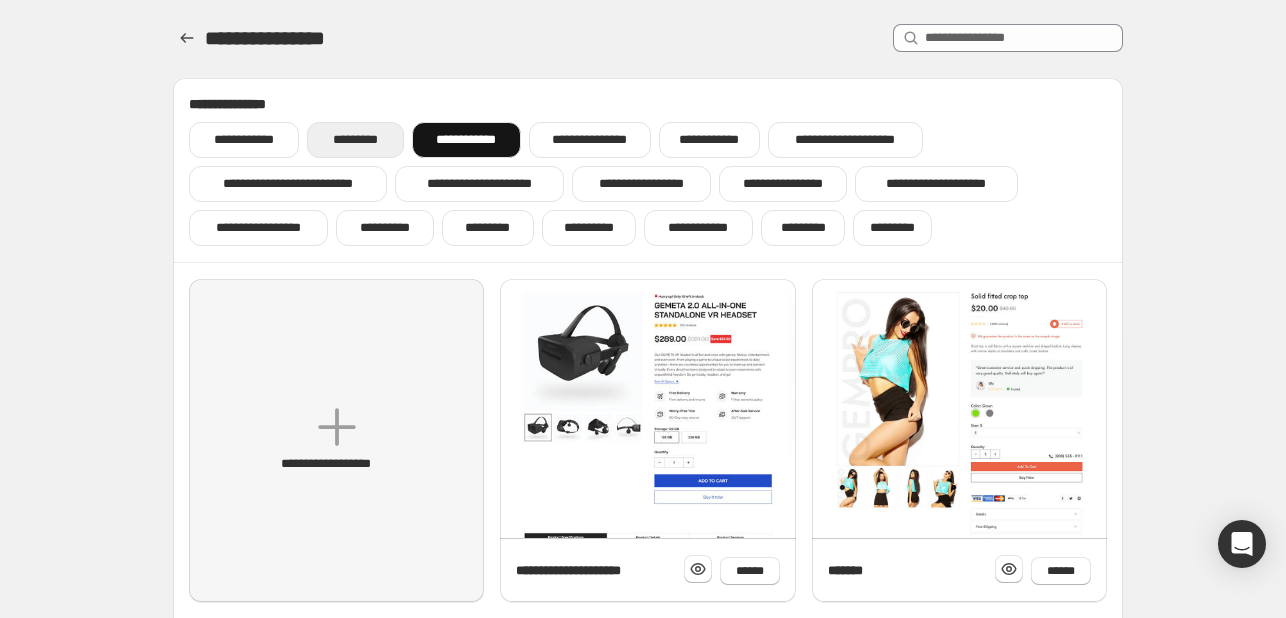 click on "*********" at bounding box center [355, 140] 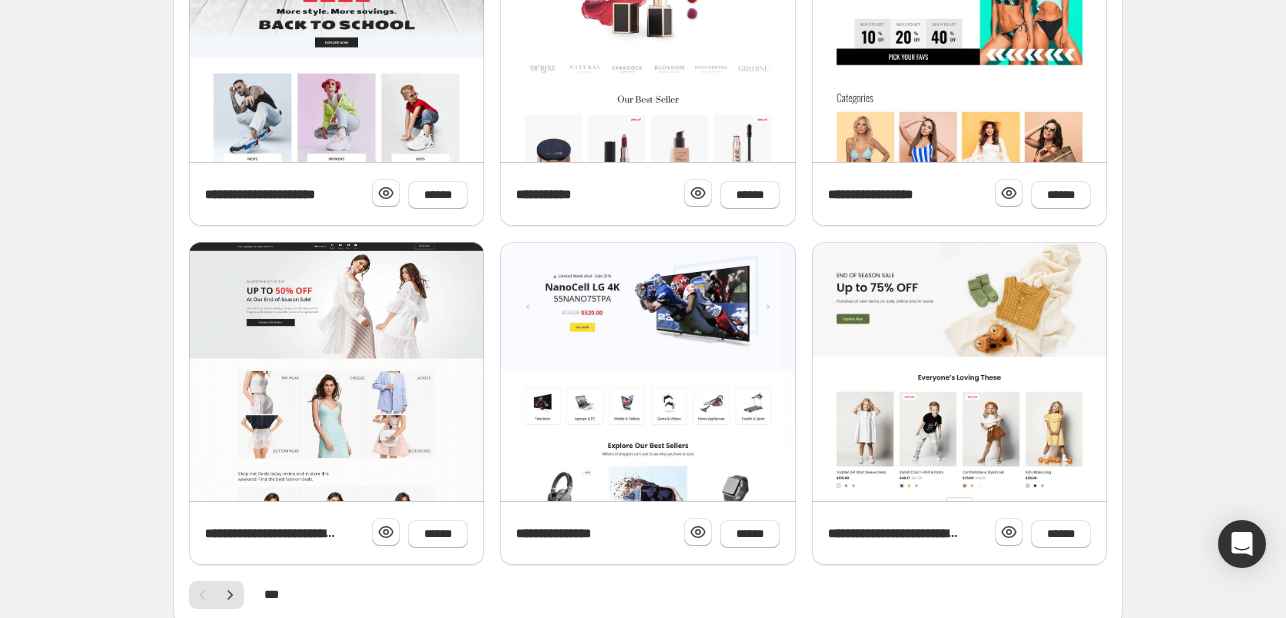 scroll, scrollTop: 822, scrollLeft: 0, axis: vertical 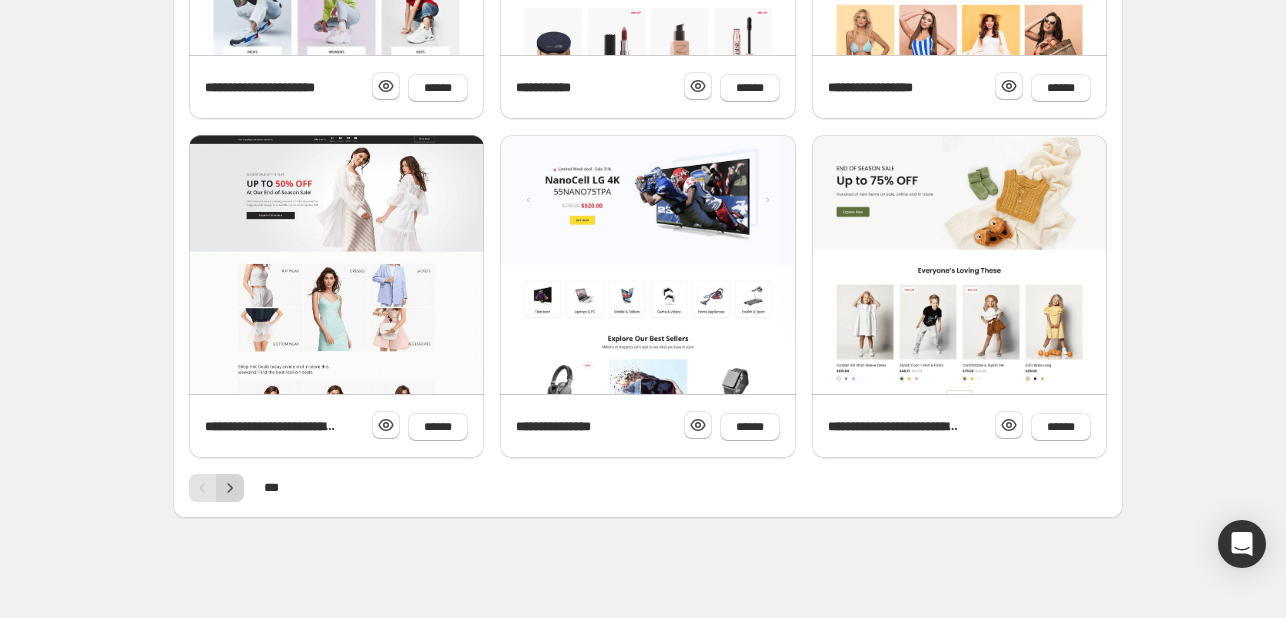 click on "**********" at bounding box center (648, -21) 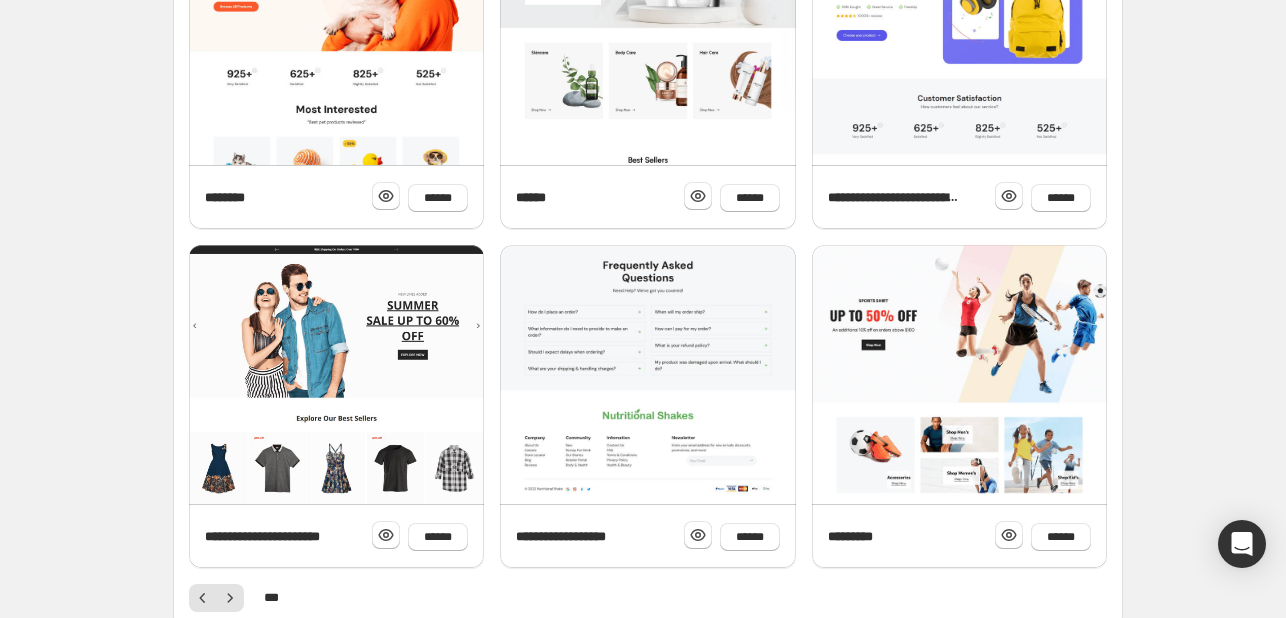 scroll, scrollTop: 822, scrollLeft: 0, axis: vertical 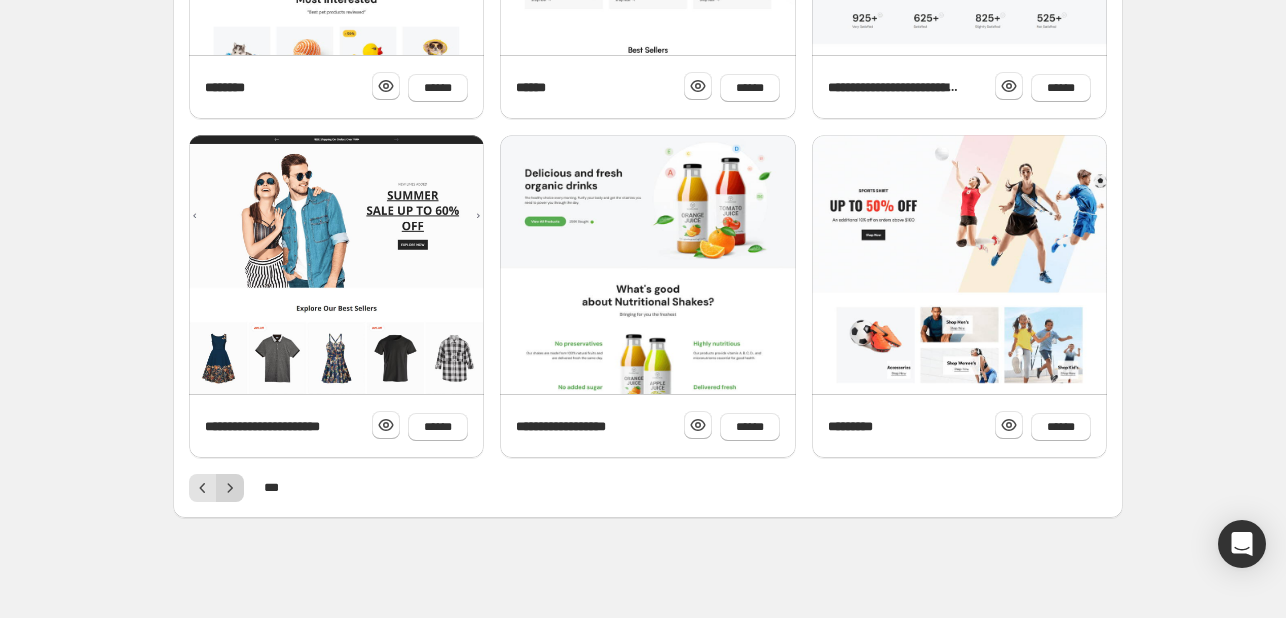 click 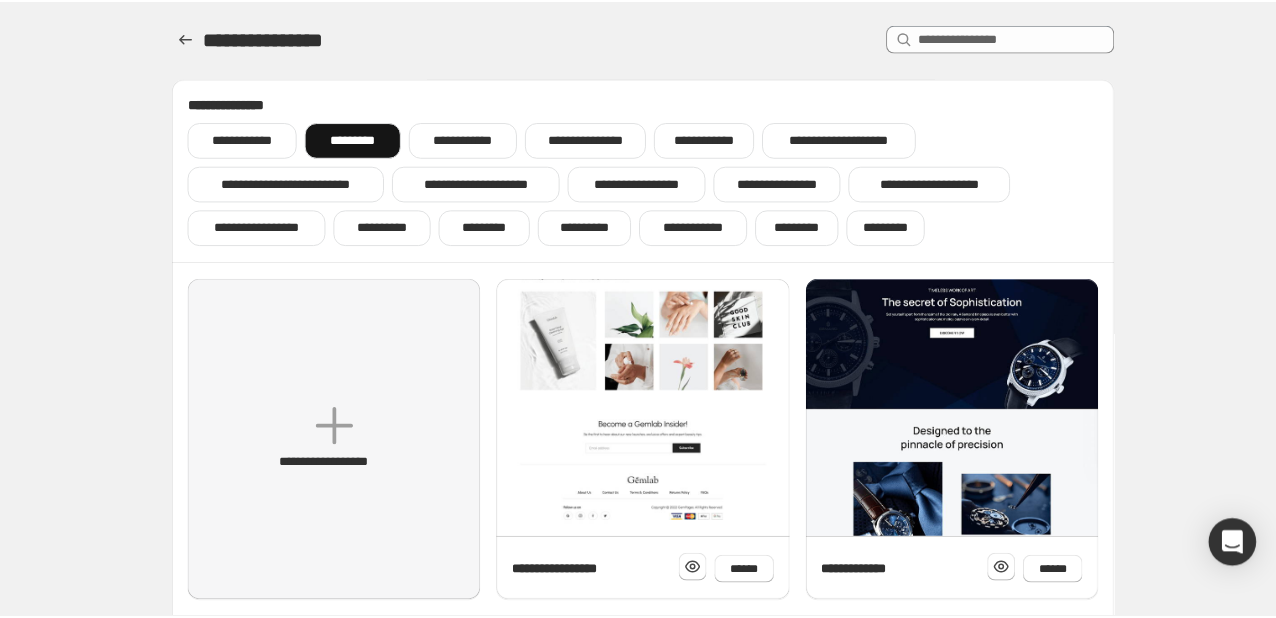 scroll, scrollTop: 0, scrollLeft: 0, axis: both 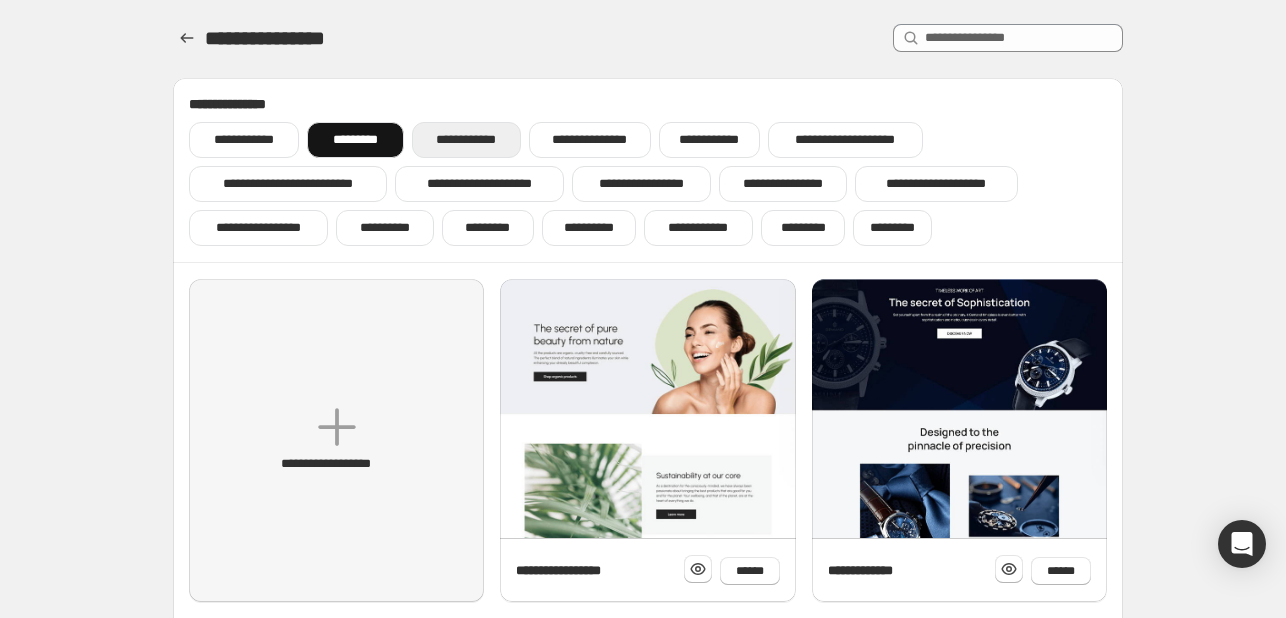 drag, startPoint x: 476, startPoint y: 117, endPoint x: 476, endPoint y: 141, distance: 24 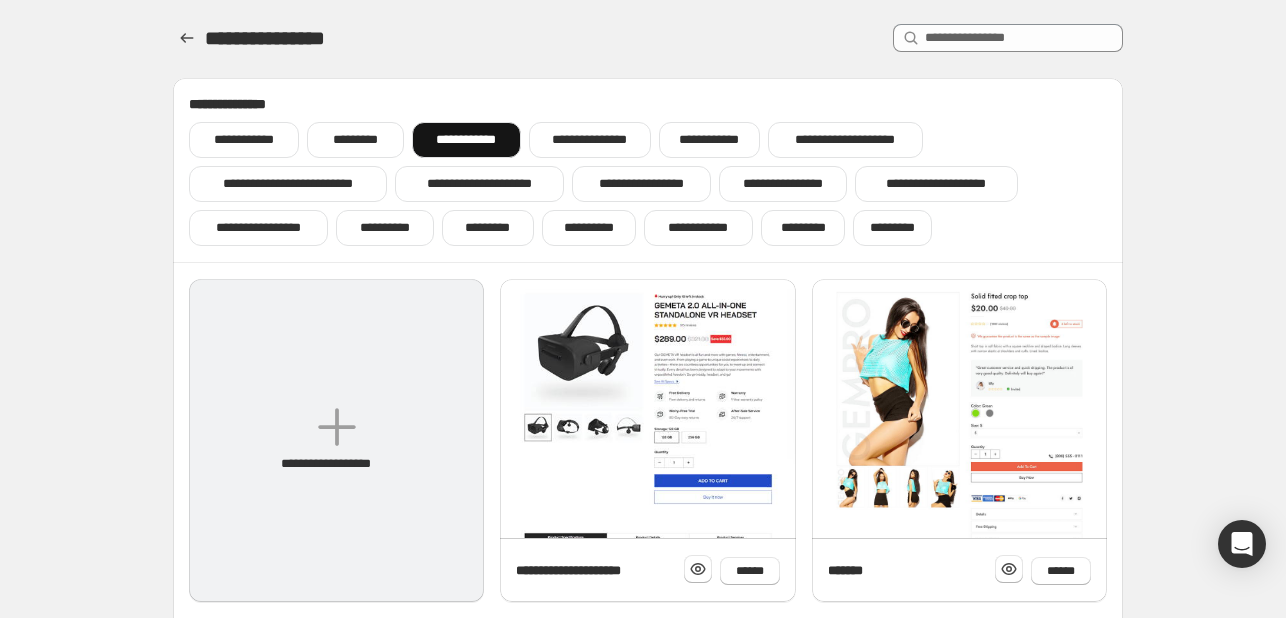 click on "**********" at bounding box center [336, 440] 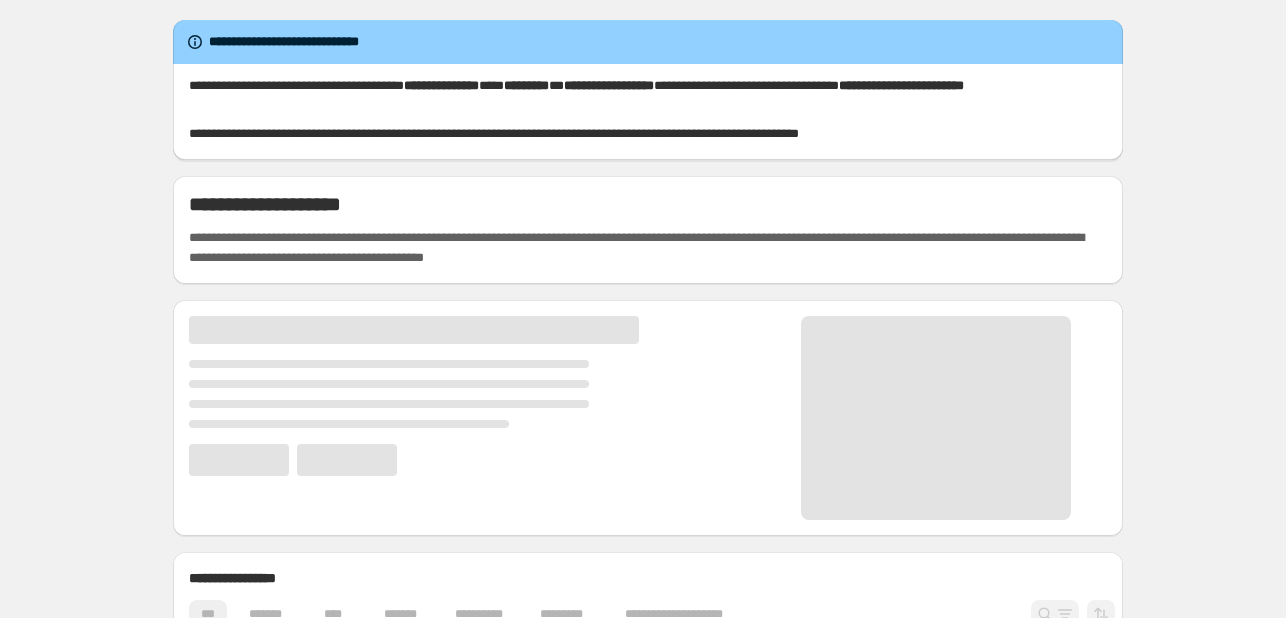 scroll, scrollTop: 0, scrollLeft: 0, axis: both 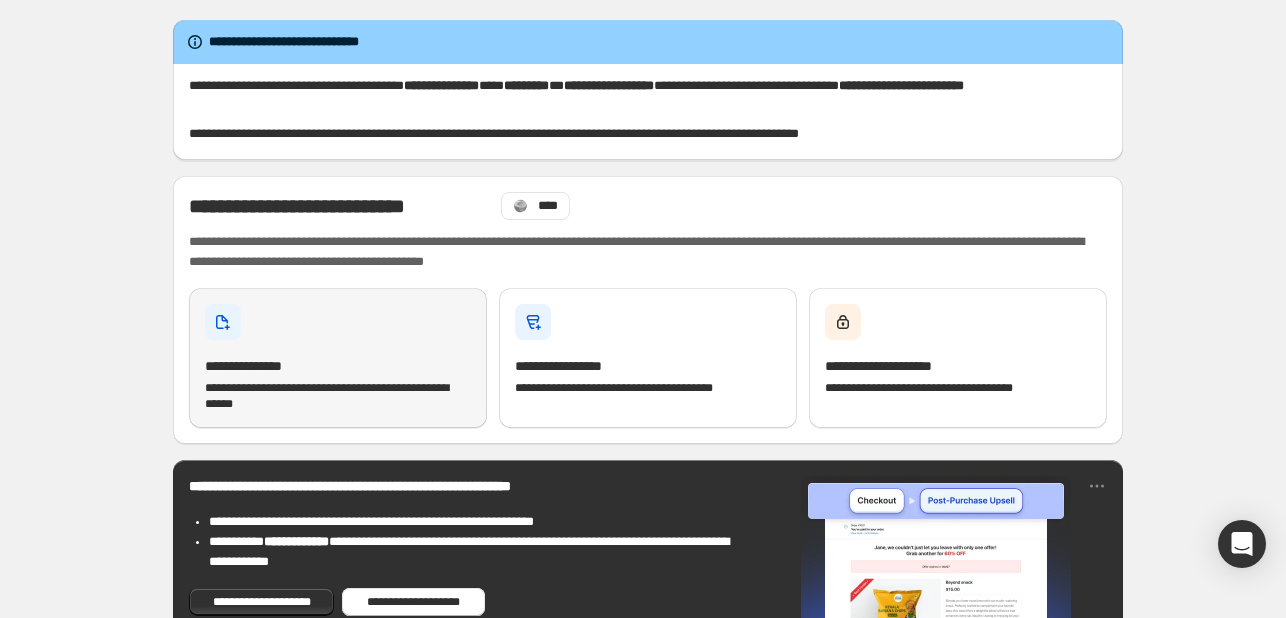 click on "**********" at bounding box center (338, 358) 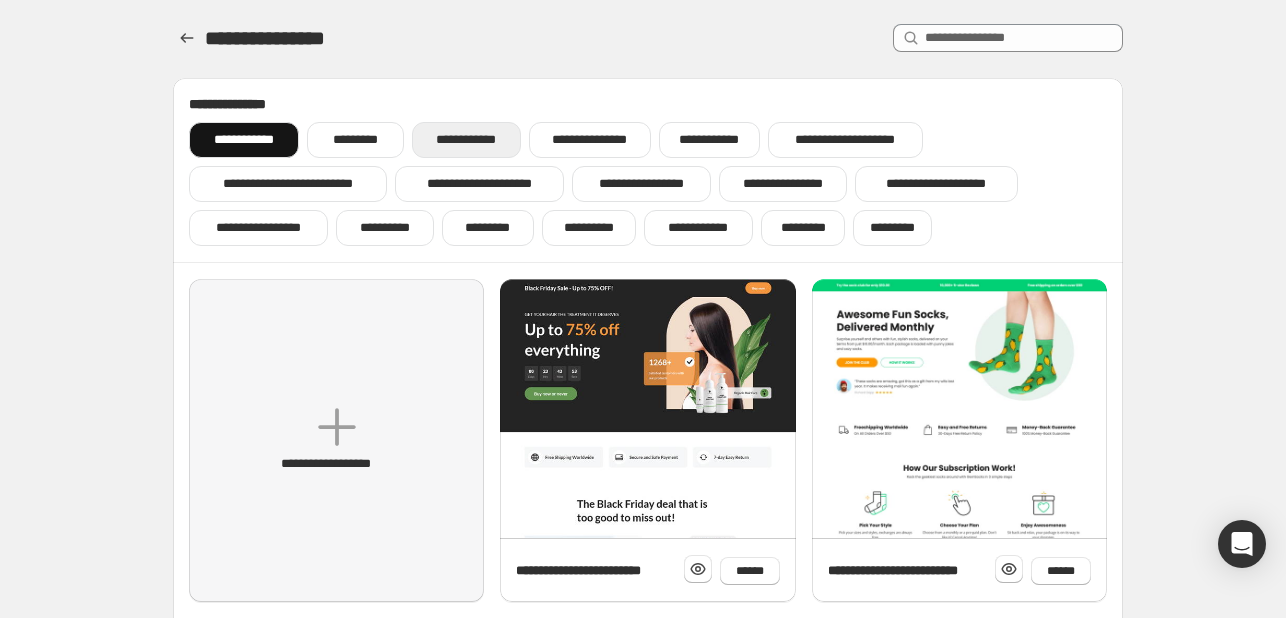 click on "**********" at bounding box center [466, 140] 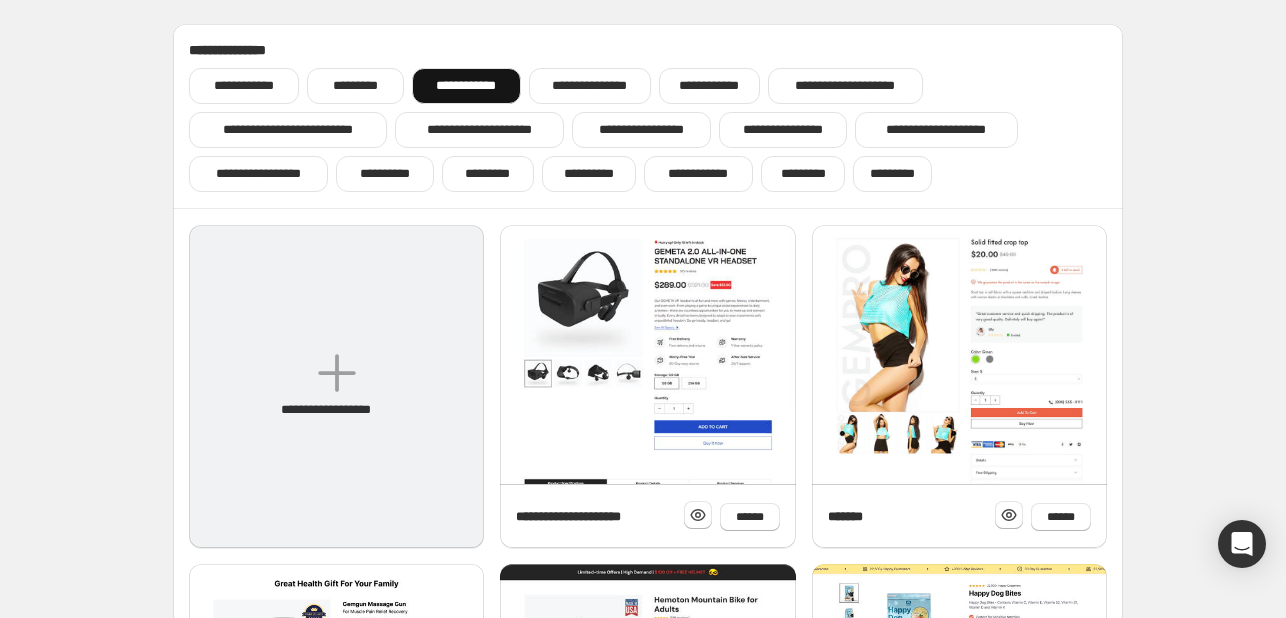 scroll, scrollTop: 55, scrollLeft: 0, axis: vertical 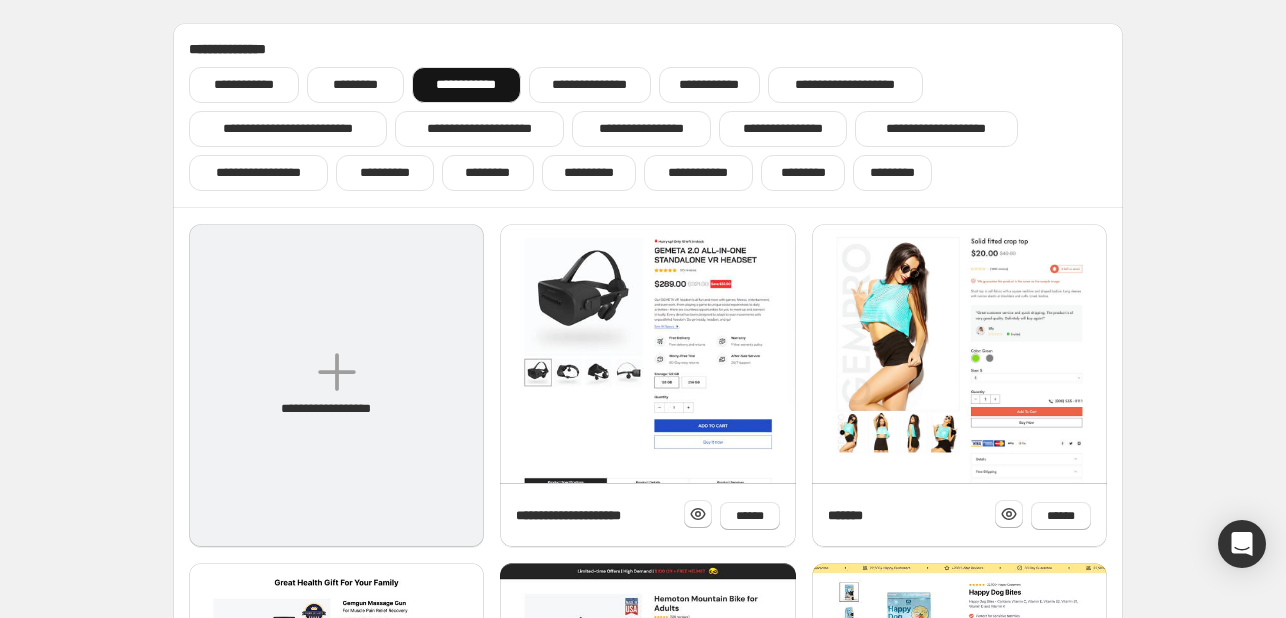 click on "**********" at bounding box center [336, 385] 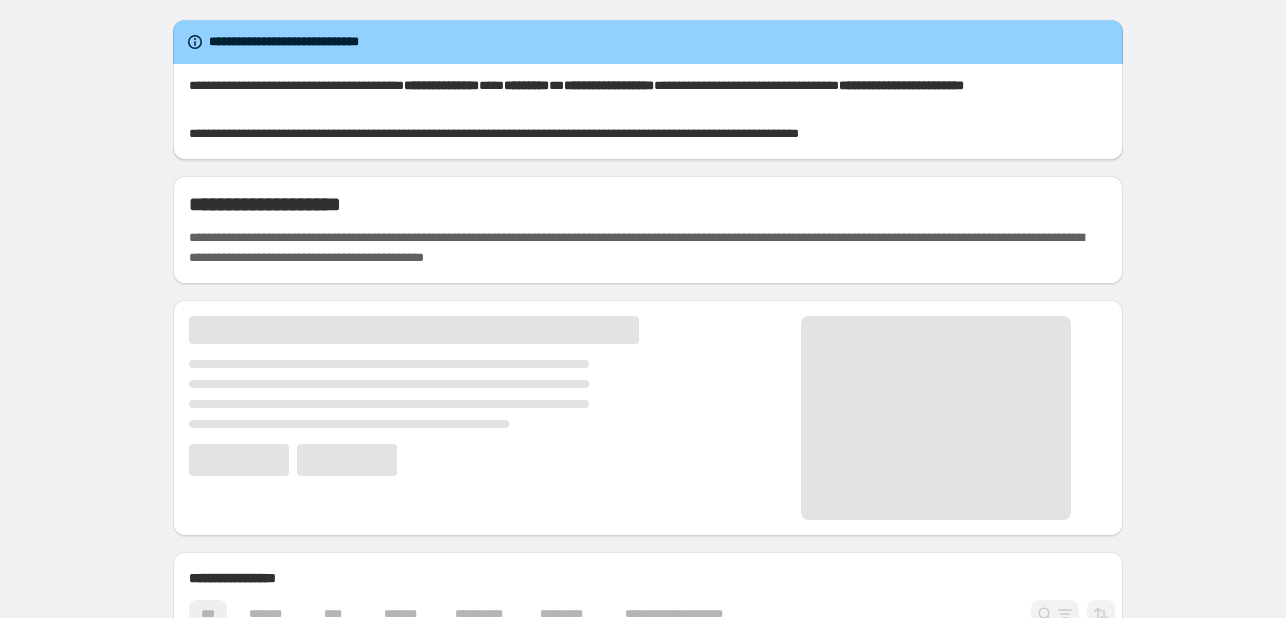 scroll, scrollTop: 0, scrollLeft: 0, axis: both 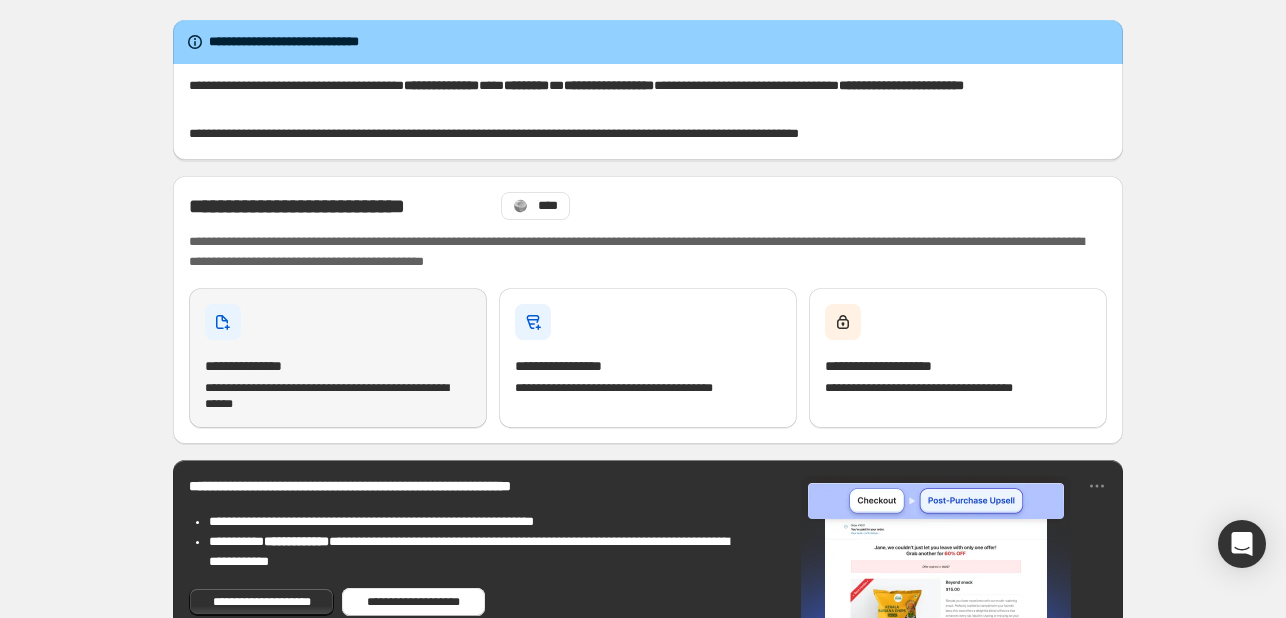 click on "**********" at bounding box center (338, 358) 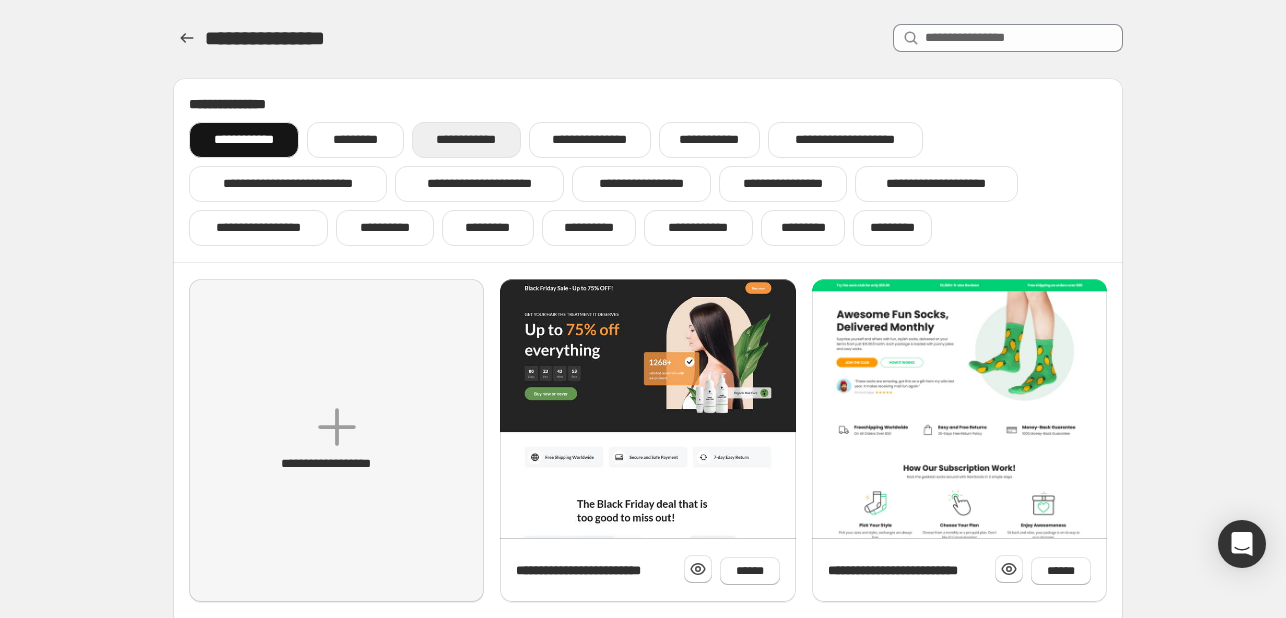 click on "**********" at bounding box center [466, 140] 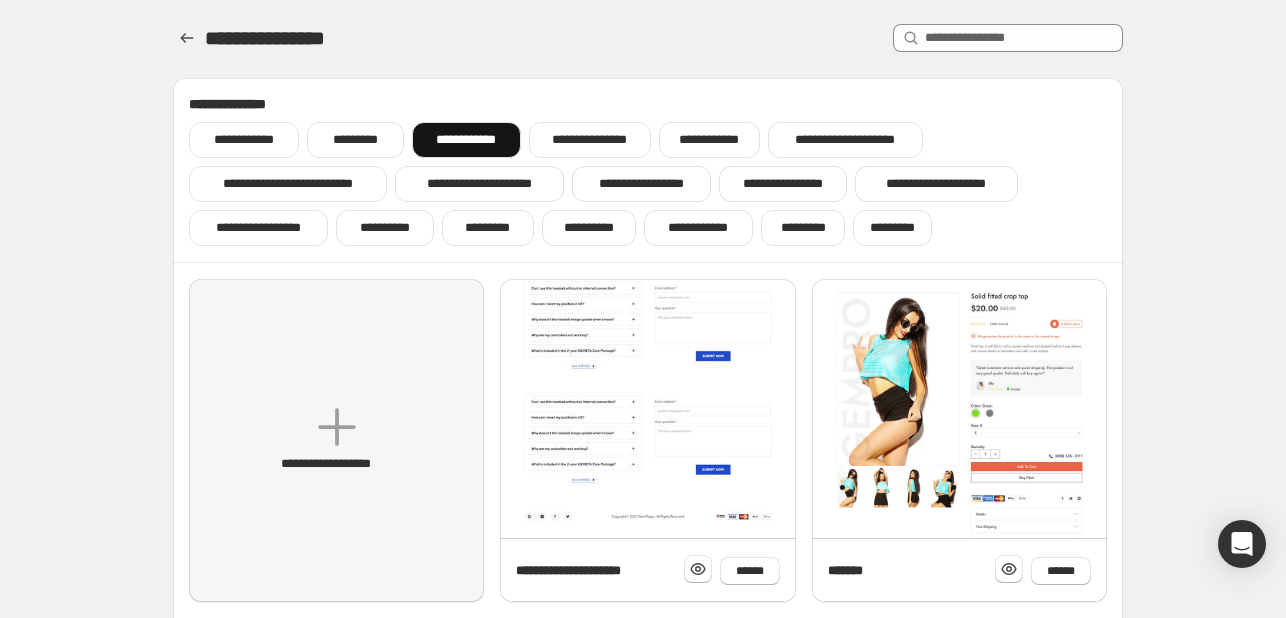 click at bounding box center (647, -421) 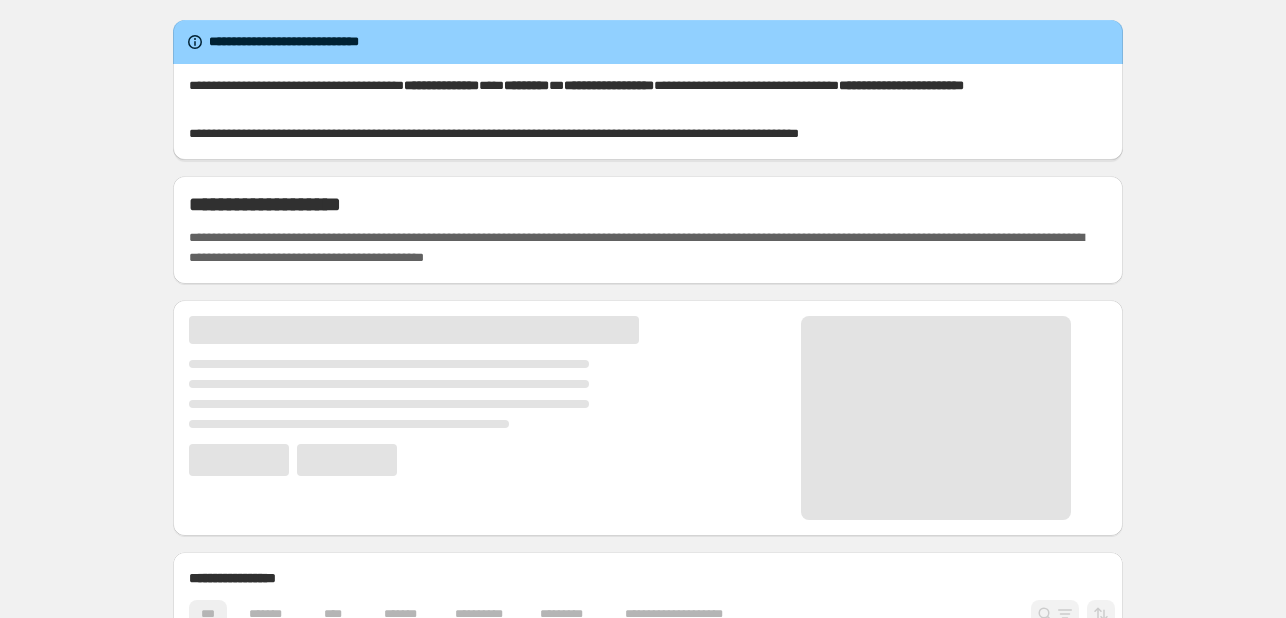 scroll, scrollTop: 0, scrollLeft: 0, axis: both 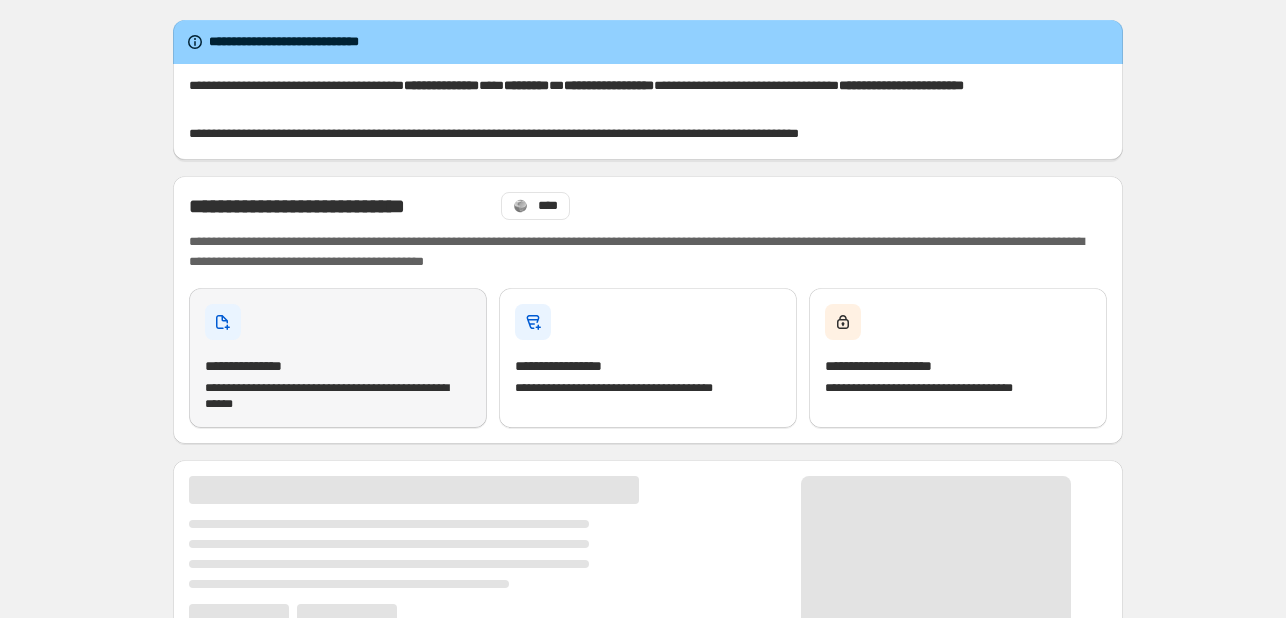 click on "**********" at bounding box center (262, 366) 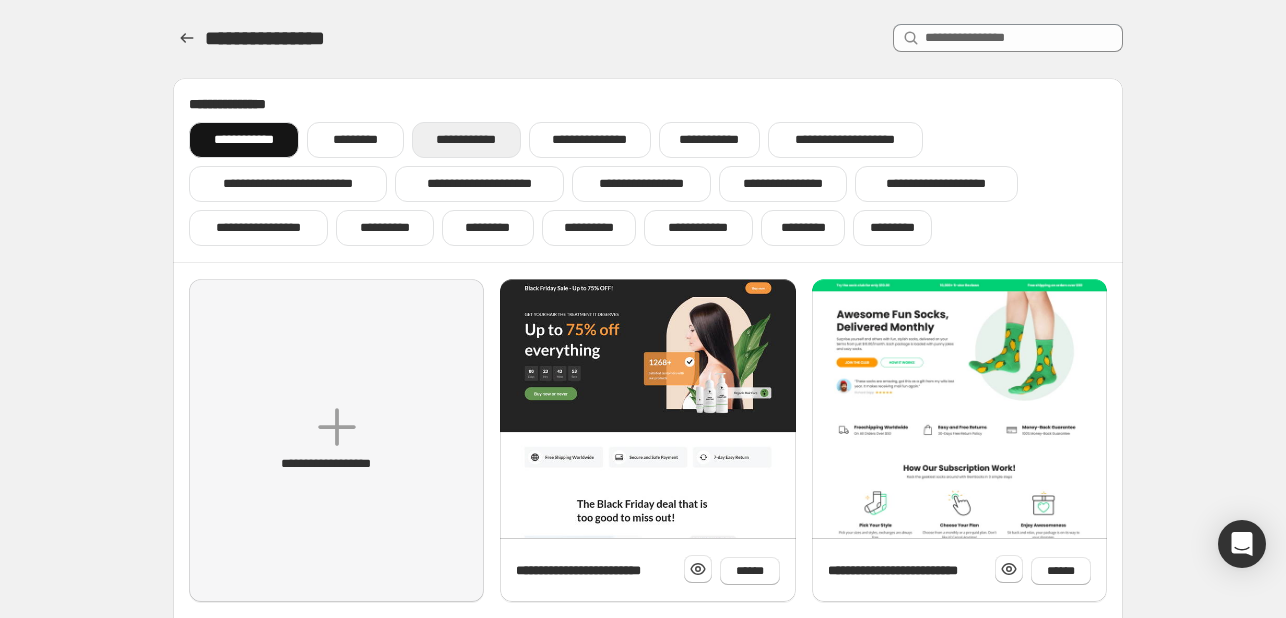 click on "**********" at bounding box center (466, 140) 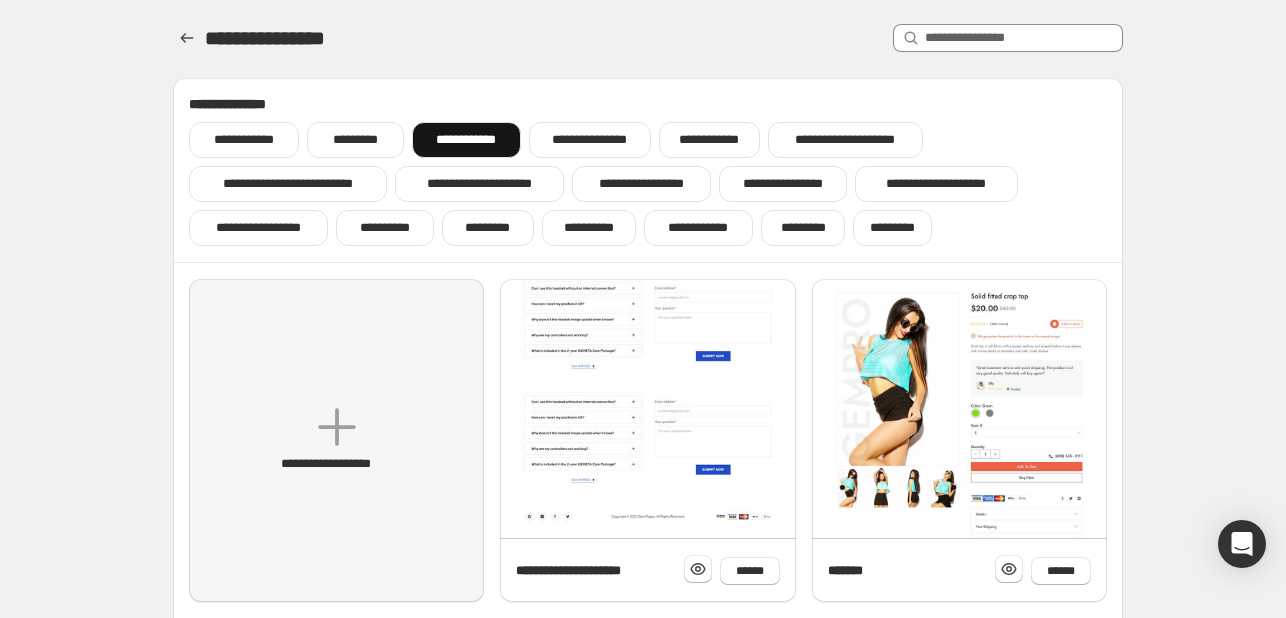 click at bounding box center (647, -421) 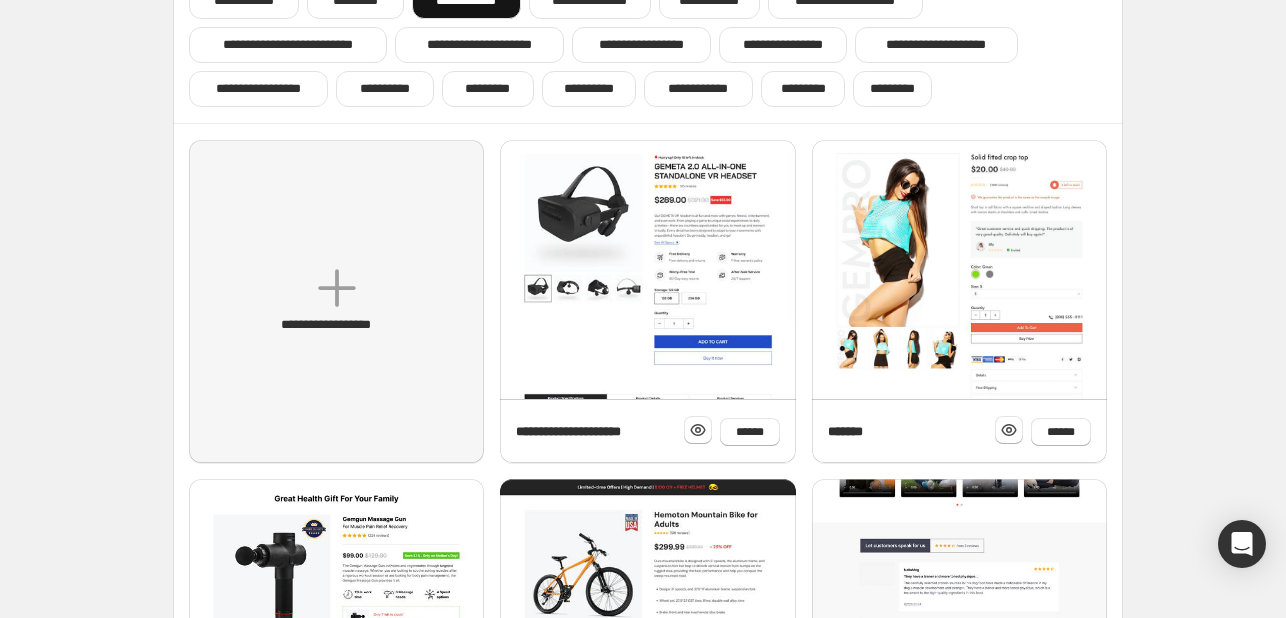 scroll, scrollTop: 130, scrollLeft: 0, axis: vertical 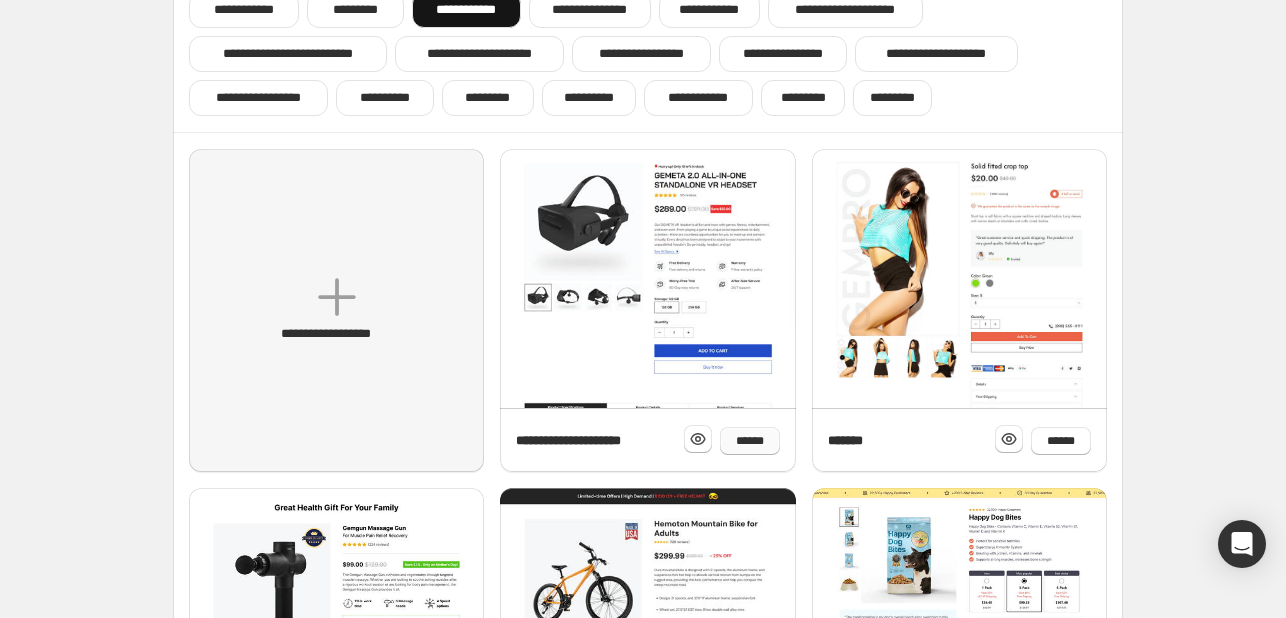 click on "******" at bounding box center (750, 441) 